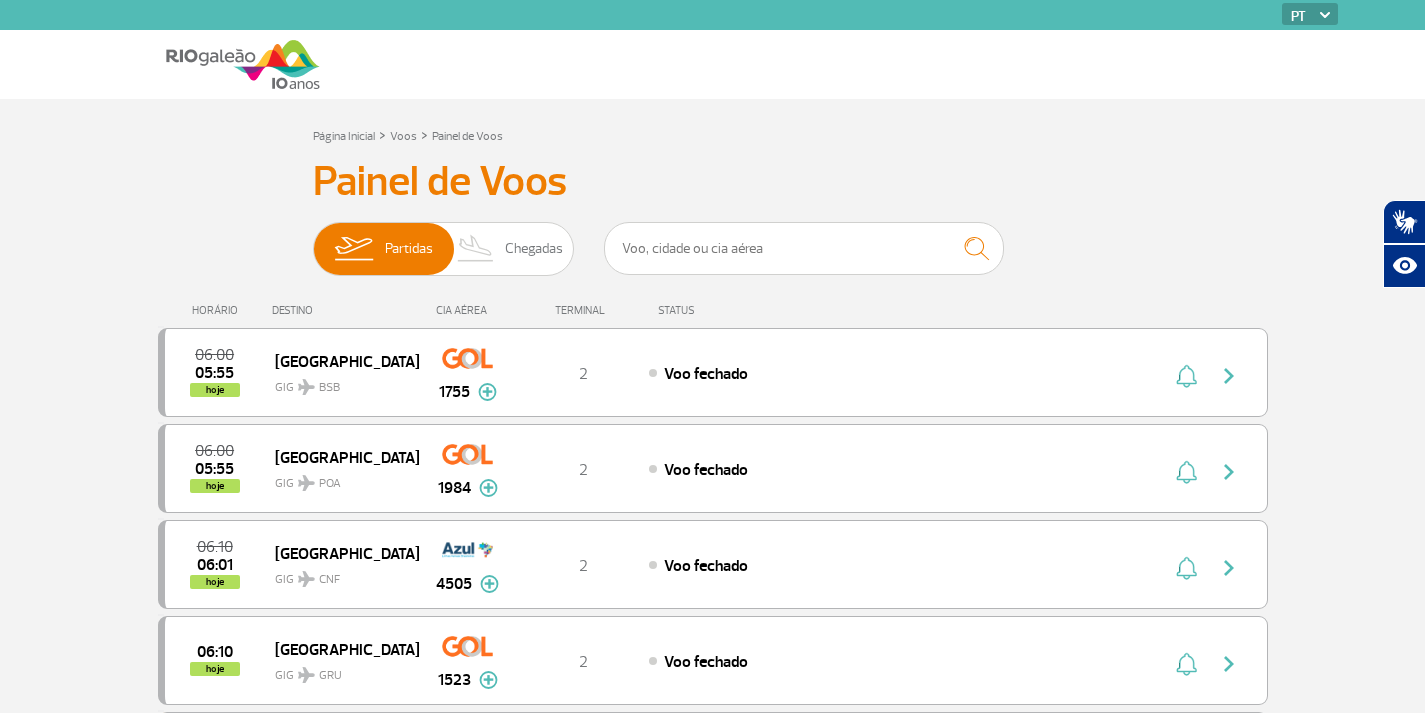 scroll, scrollTop: 0, scrollLeft: 0, axis: both 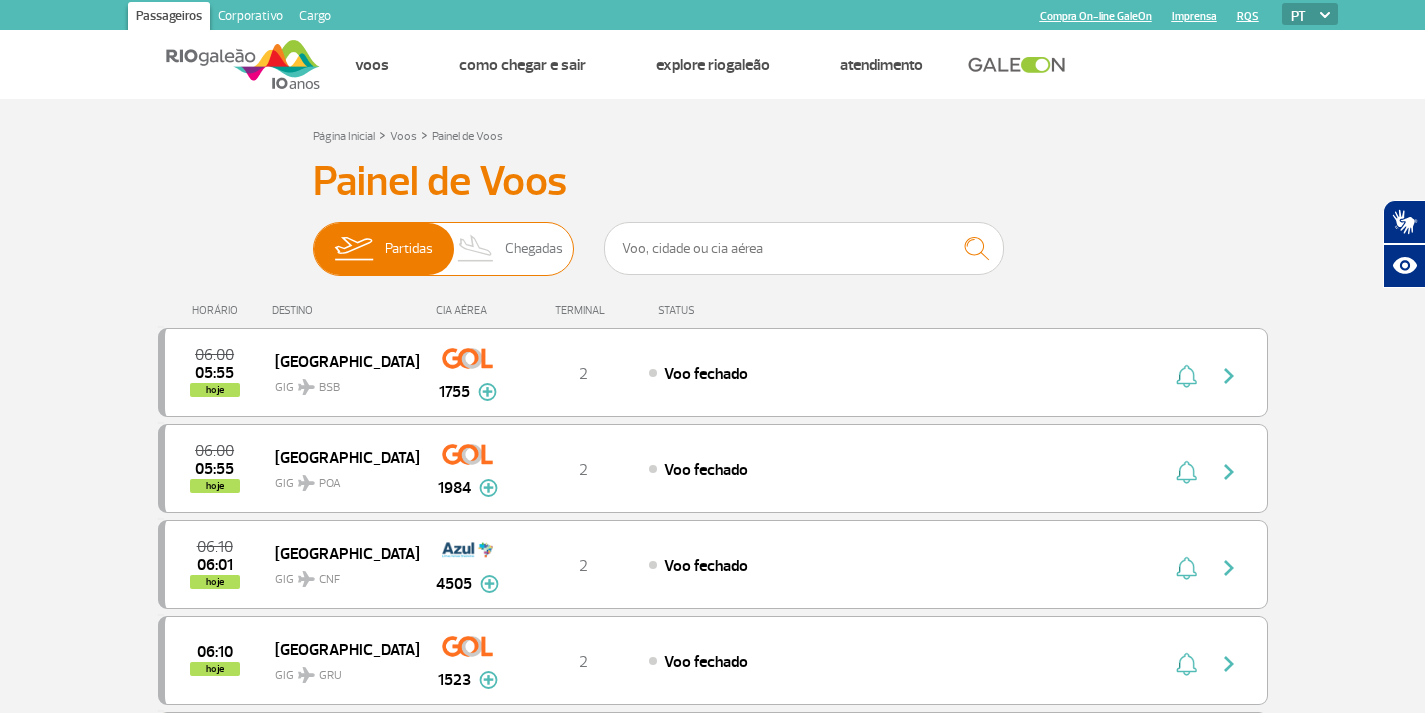 click on "Chegadas" at bounding box center (534, 249) 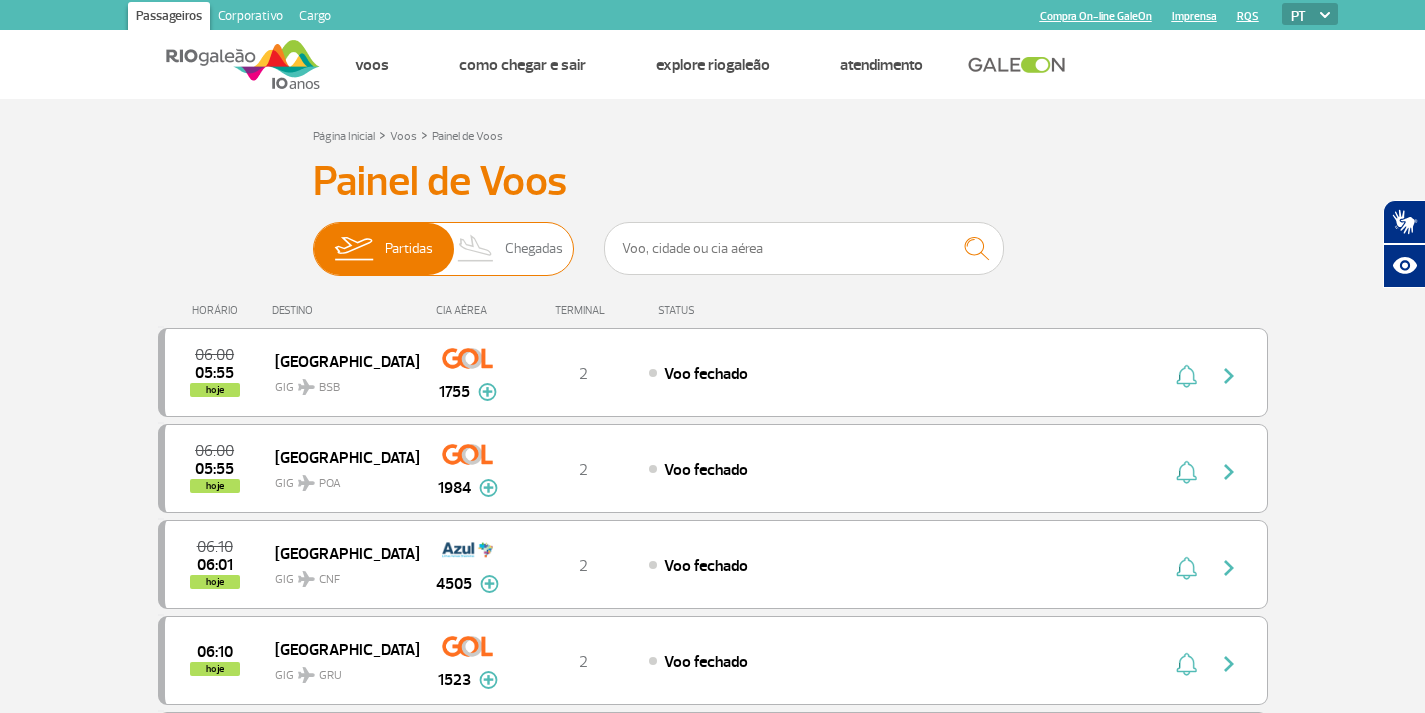 click on "Partidas   Chegadas" at bounding box center (313, 239) 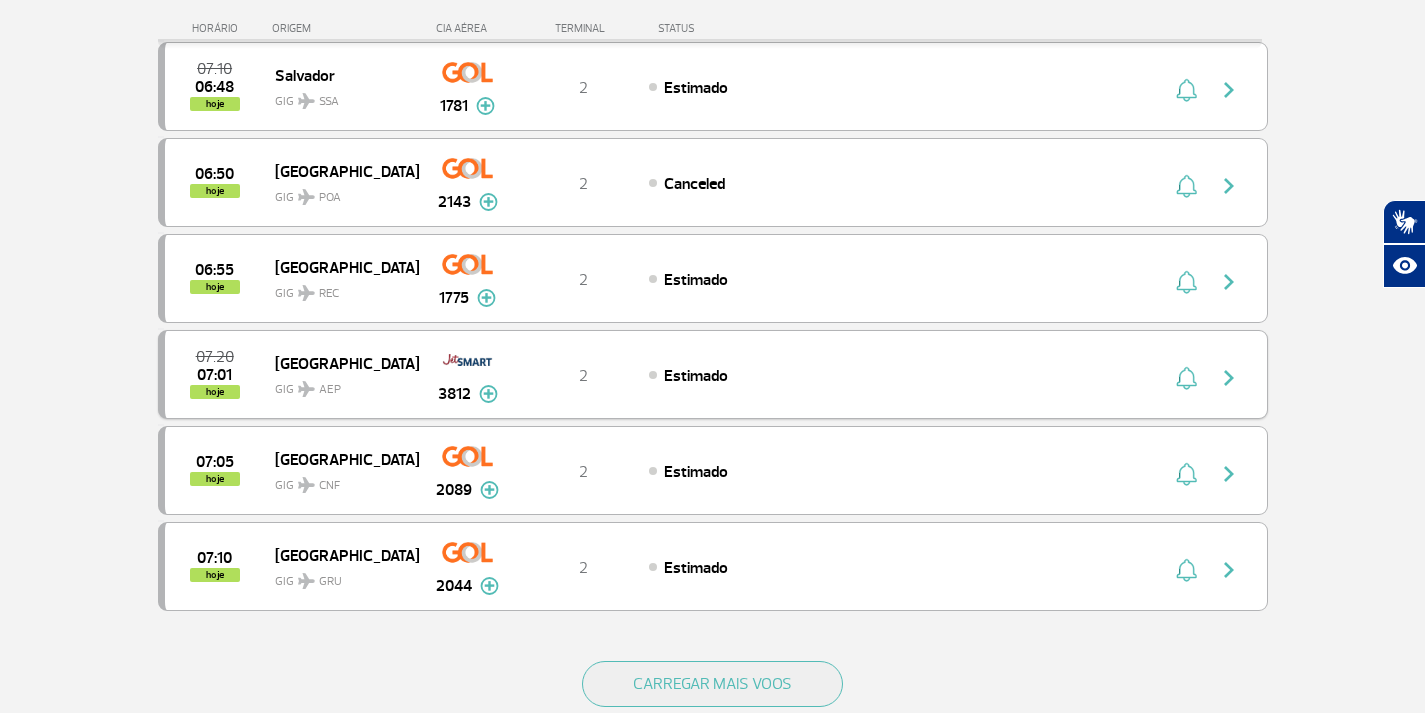scroll, scrollTop: 1700, scrollLeft: 0, axis: vertical 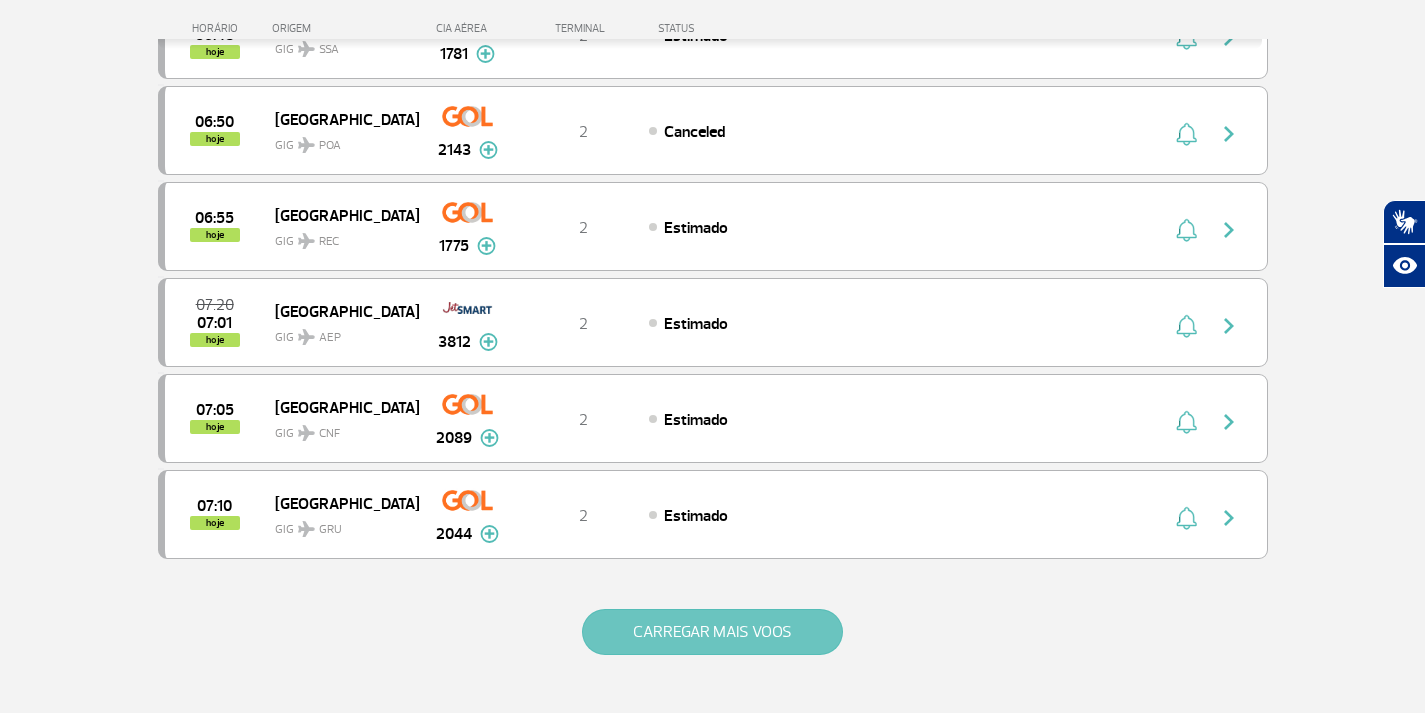 click on "CARREGAR MAIS VOOS" at bounding box center [712, 632] 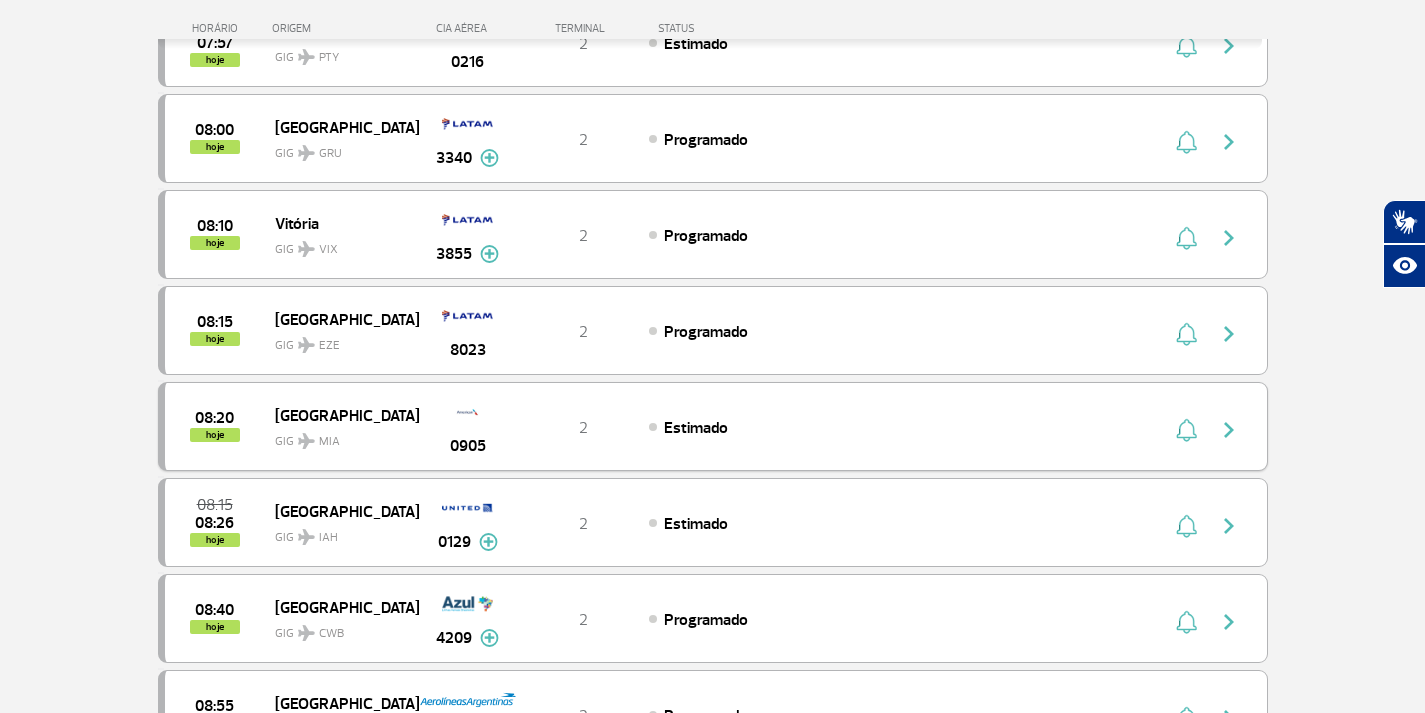 scroll, scrollTop: 2600, scrollLeft: 0, axis: vertical 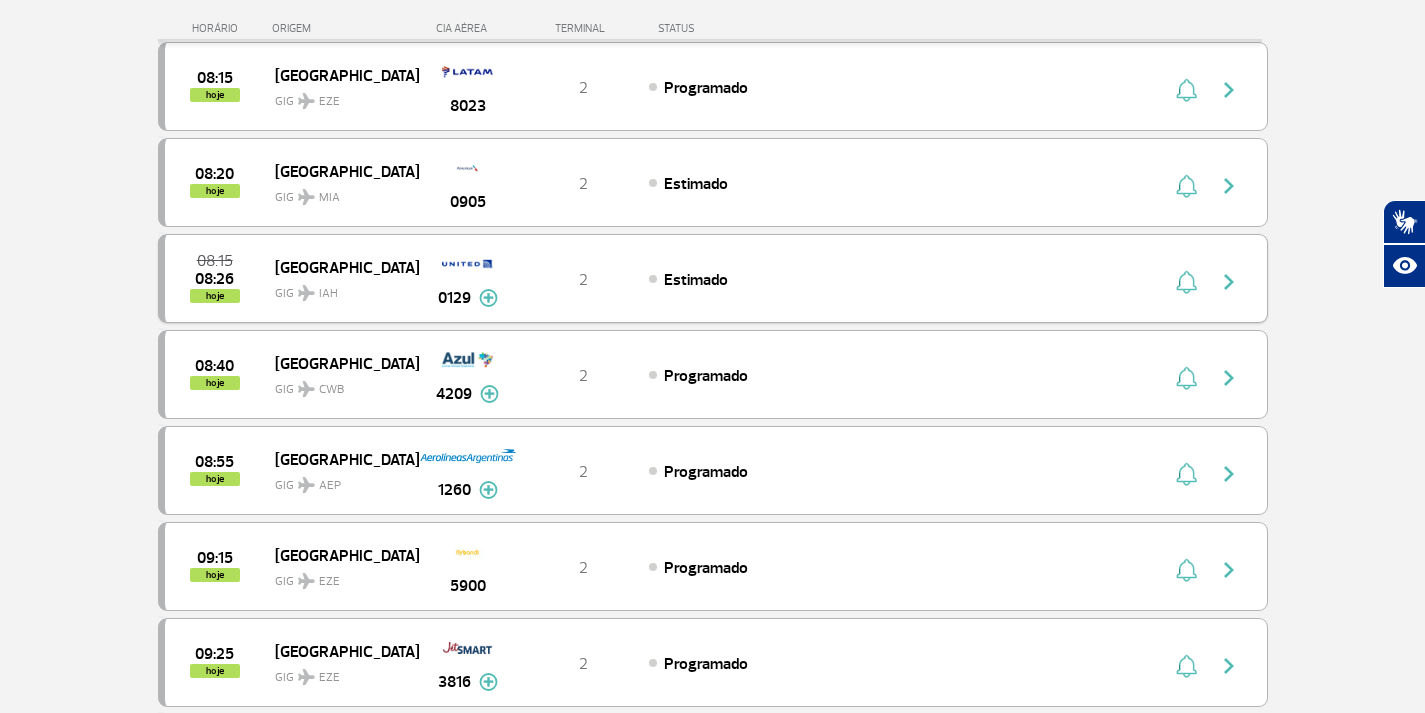 click on "2" at bounding box center [583, 280] 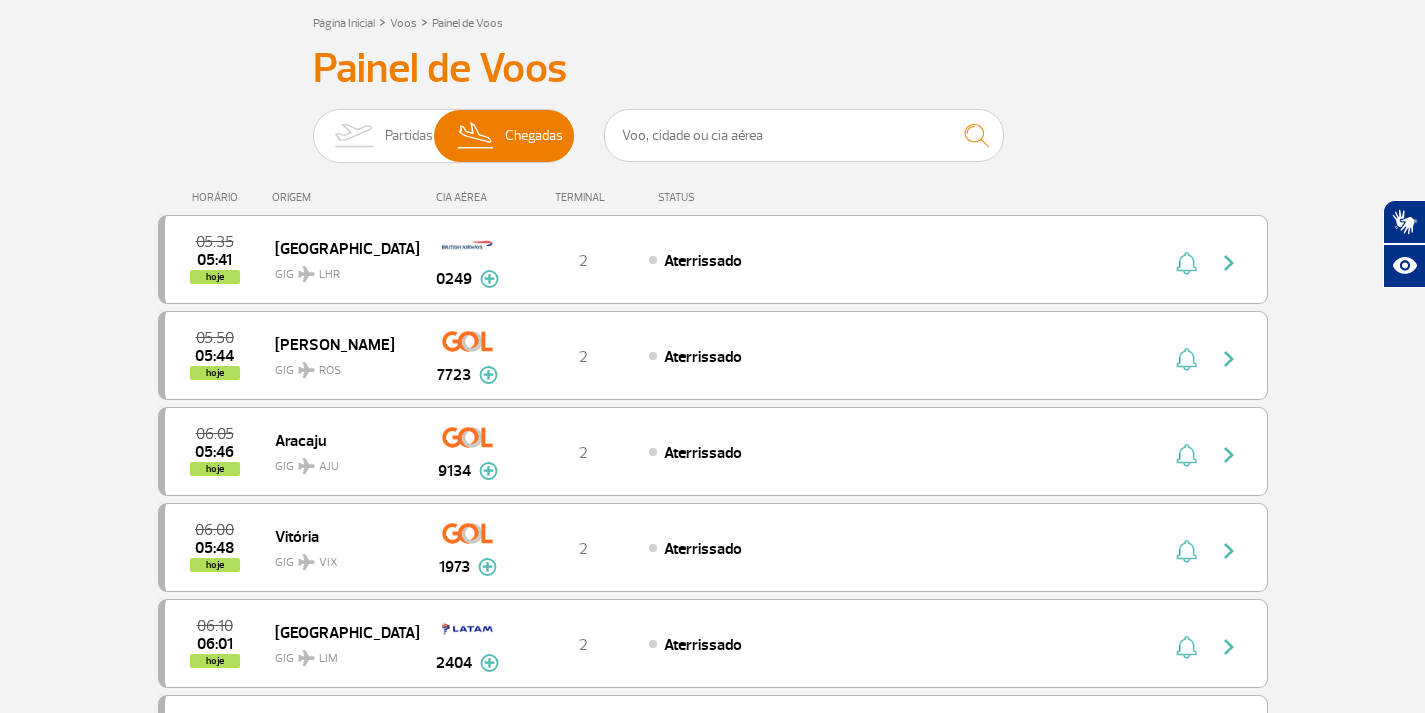 scroll, scrollTop: 0, scrollLeft: 0, axis: both 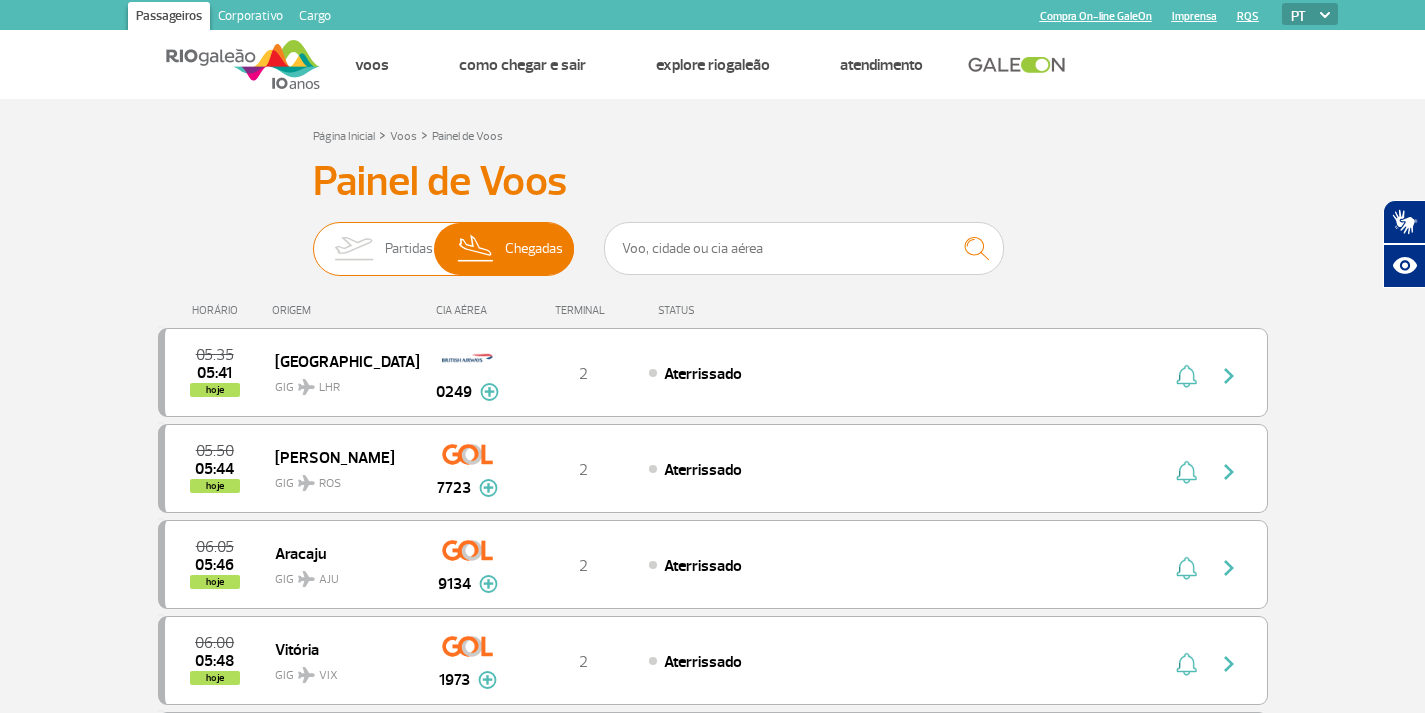 click on "Chegadas" at bounding box center (534, 249) 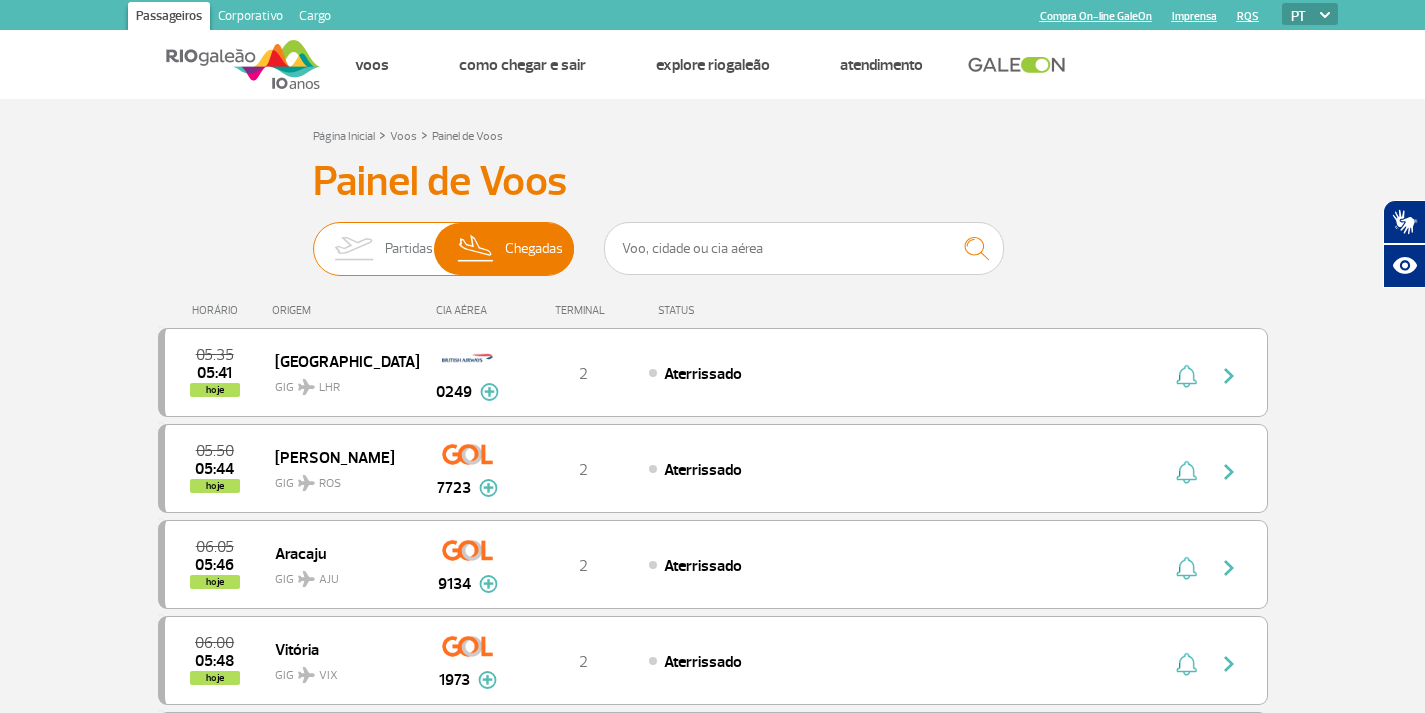 click on "Partidas   Chegadas" at bounding box center [313, 239] 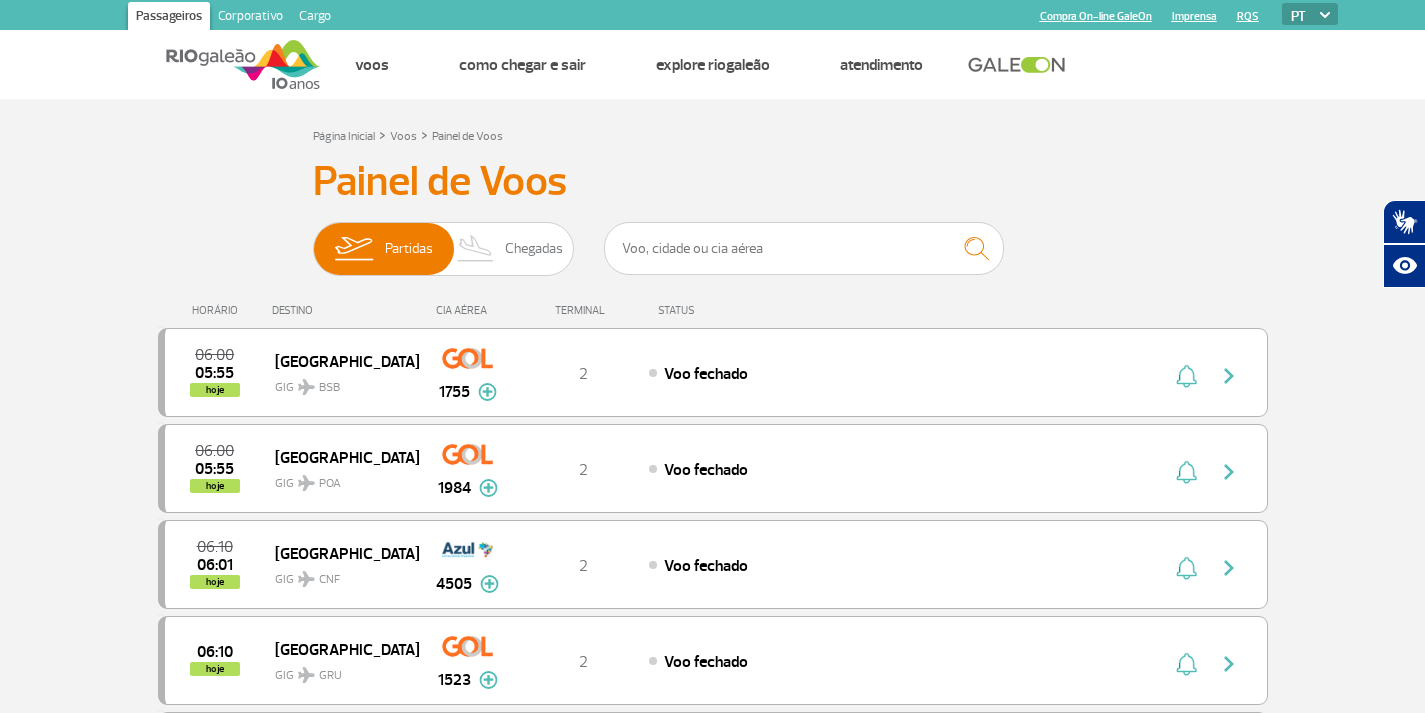 click on "Painel de Voos  Partidas   Chegadas  06:00 05:55 hoje Brasília GIG BSB 1755 Parcerias:  Air France   2049   COPA Airlines   3562   Emirates Airlines   3677   TAP Portugal   4029   TAP Portugal   4099   TAP Portugal   4151   Avianca   4619   Avianca   4643   KLM Royal Dutch Airlines   9260  T2  Voo fechado  Air France 2049 COPA Airlines 3562 Emirates Airlines 3677 TAP Portugal 4029 TAP Portugal 4099 TAP Portugal 4151 Avianca 4619 Avianca 4643 KLM Royal Dutch Airlines 9260 06:00 05:55 hoje Porto Alegre GIG POA 1984 Parcerias:  Emirates Airlines   3691   COPA Airlines   3696   TAP Portugal   4021   TAP Portugal   4093   Avianca   4656   Avianca   4728   Avianca   4755   KLM Royal Dutch Airlines   9278  T2  Voo fechado  Emirates Airlines 3691 COPA Airlines 3696 TAP Portugal 4021 TAP Portugal 4093 Avianca 4656 Avianca 4728 Avianca 4755 KLM Royal Dutch Airlines 9278 06:10 06:01 hoje Belo Horizonte GIG CNF 4505 Parcerias:  Avianca   4343   TAP Portugal   5214   COPA Airlines   7187  T2  Voo fechado  Avianca 4343 T2" at bounding box center [713, 1211] 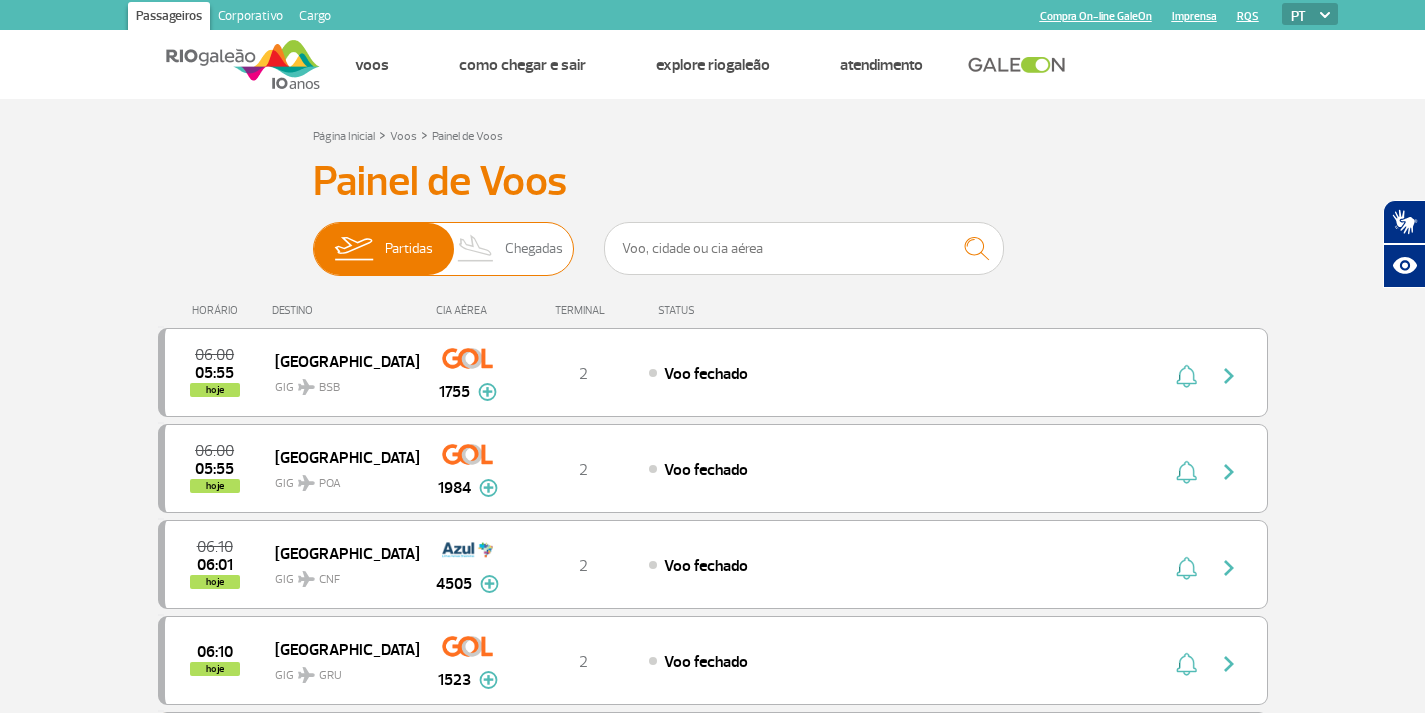 click on "Chegadas" at bounding box center (534, 249) 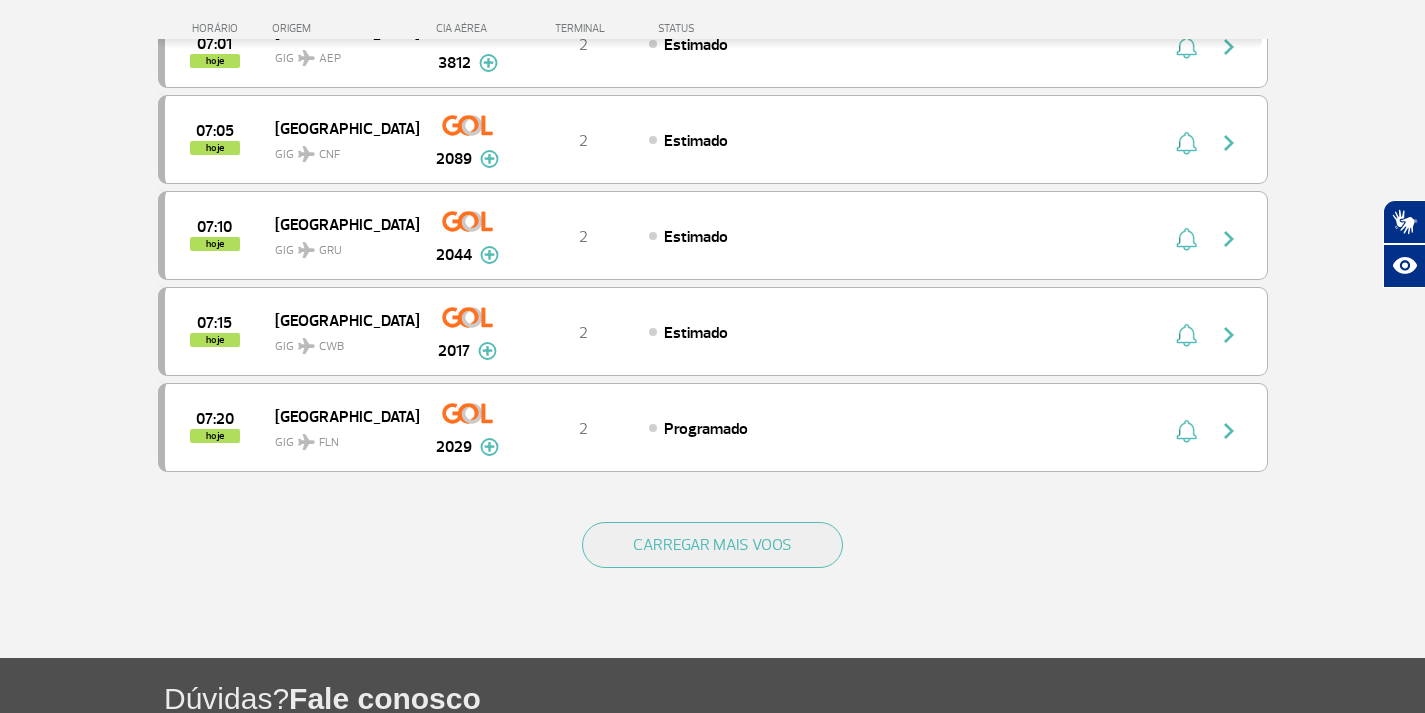 scroll, scrollTop: 1800, scrollLeft: 0, axis: vertical 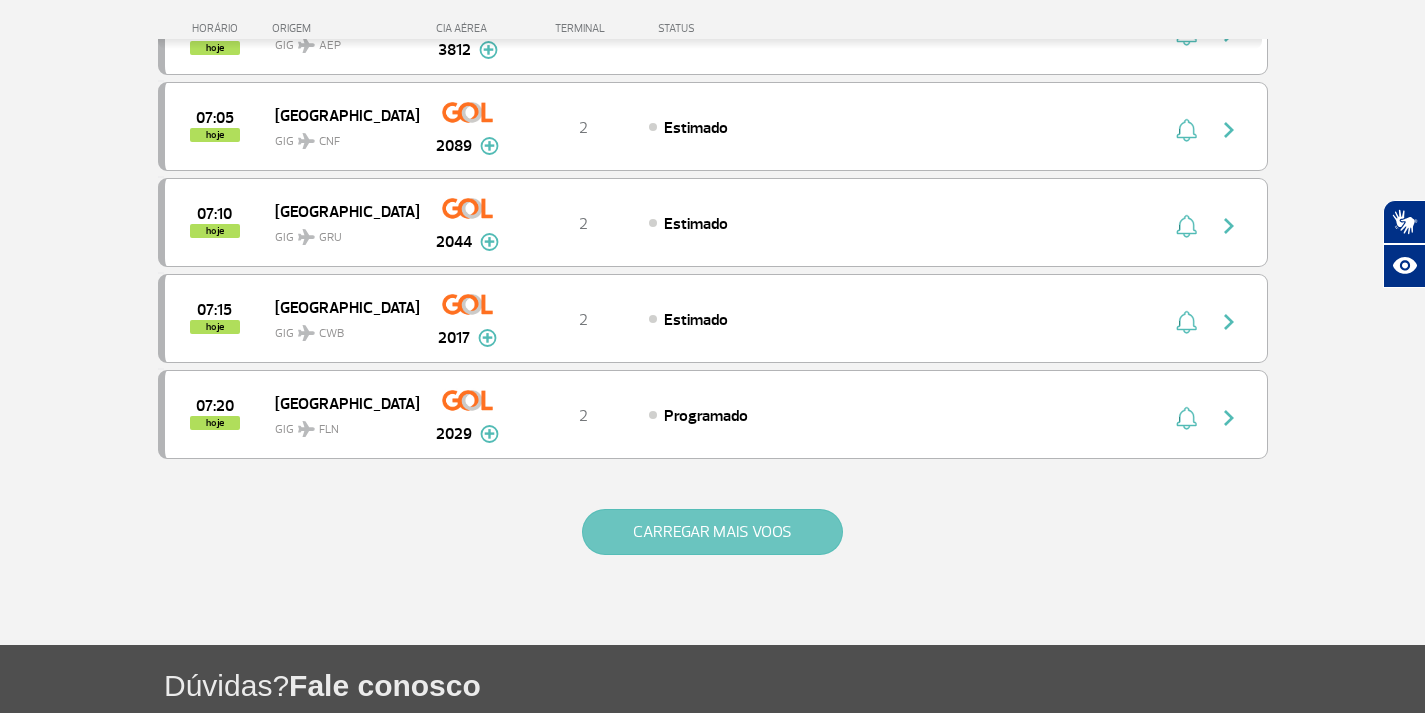 click on "CARREGAR MAIS VOOS" at bounding box center [712, 532] 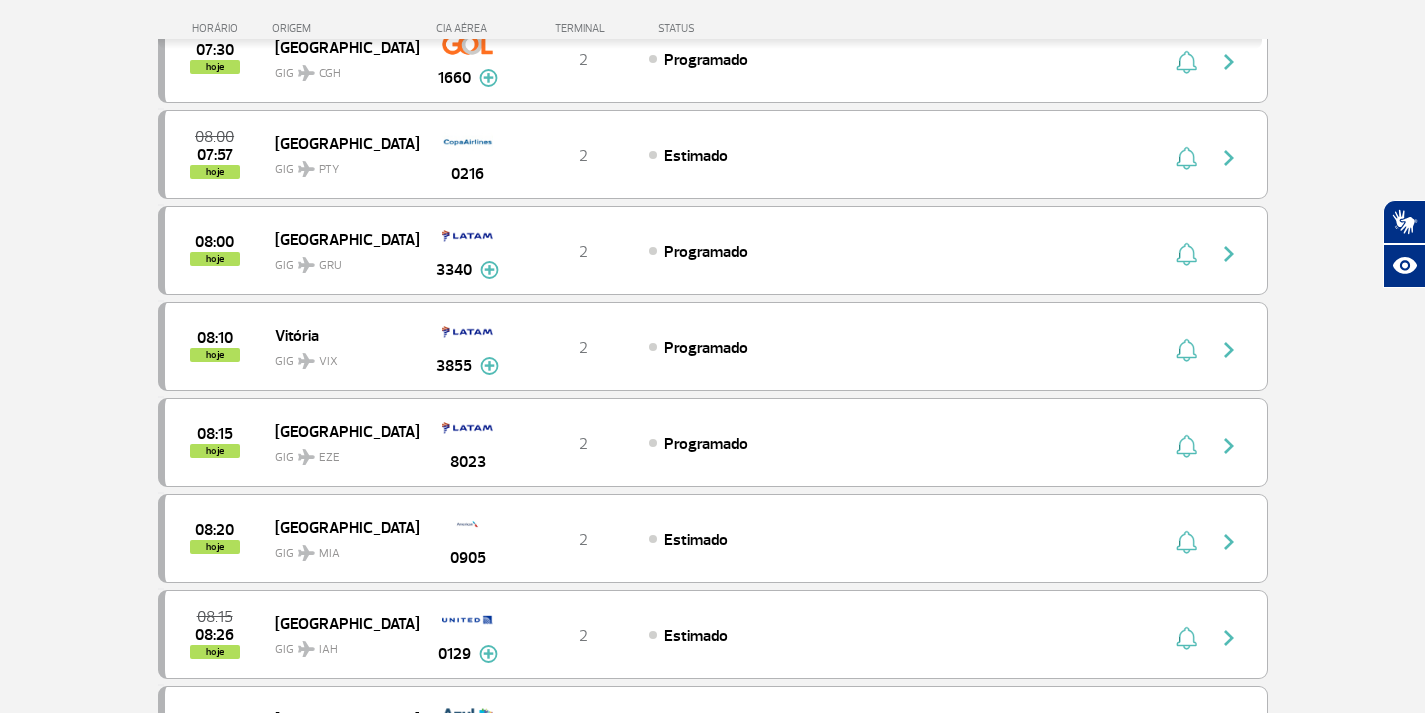 scroll, scrollTop: 2200, scrollLeft: 0, axis: vertical 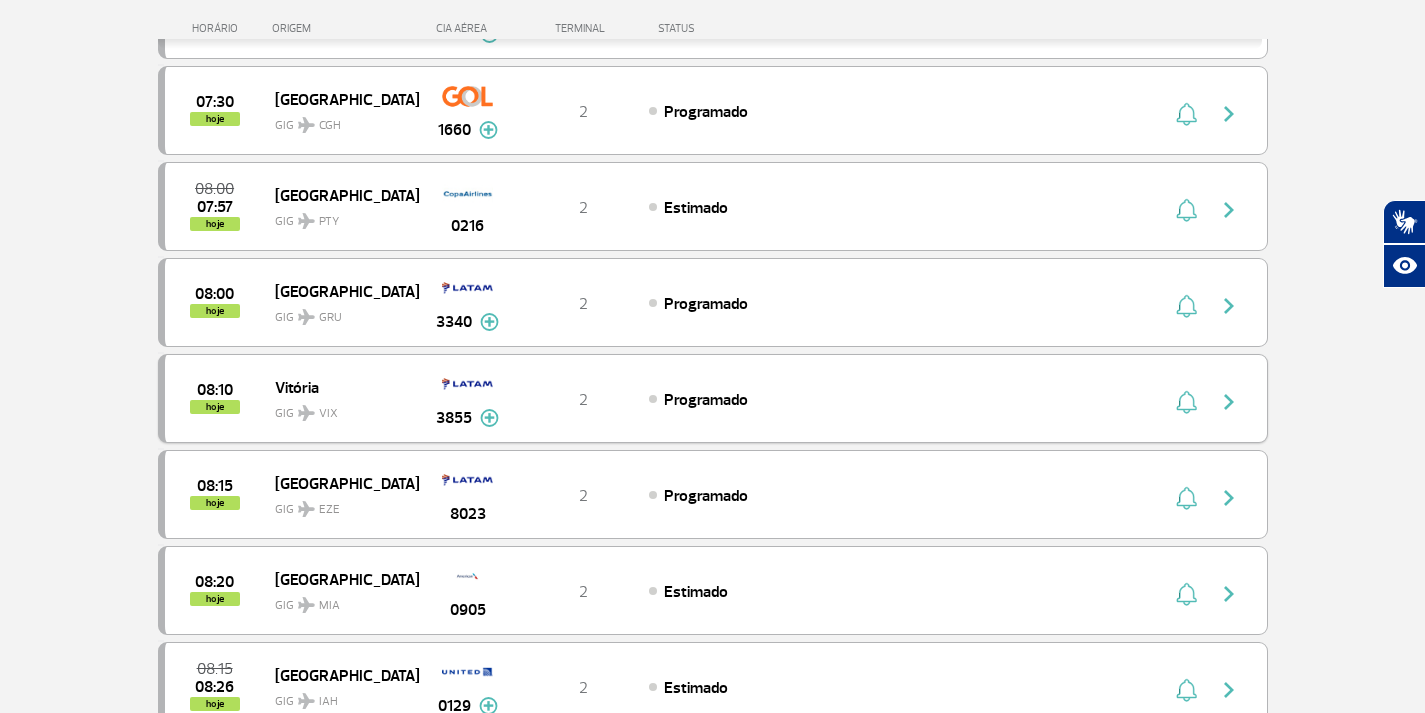 type 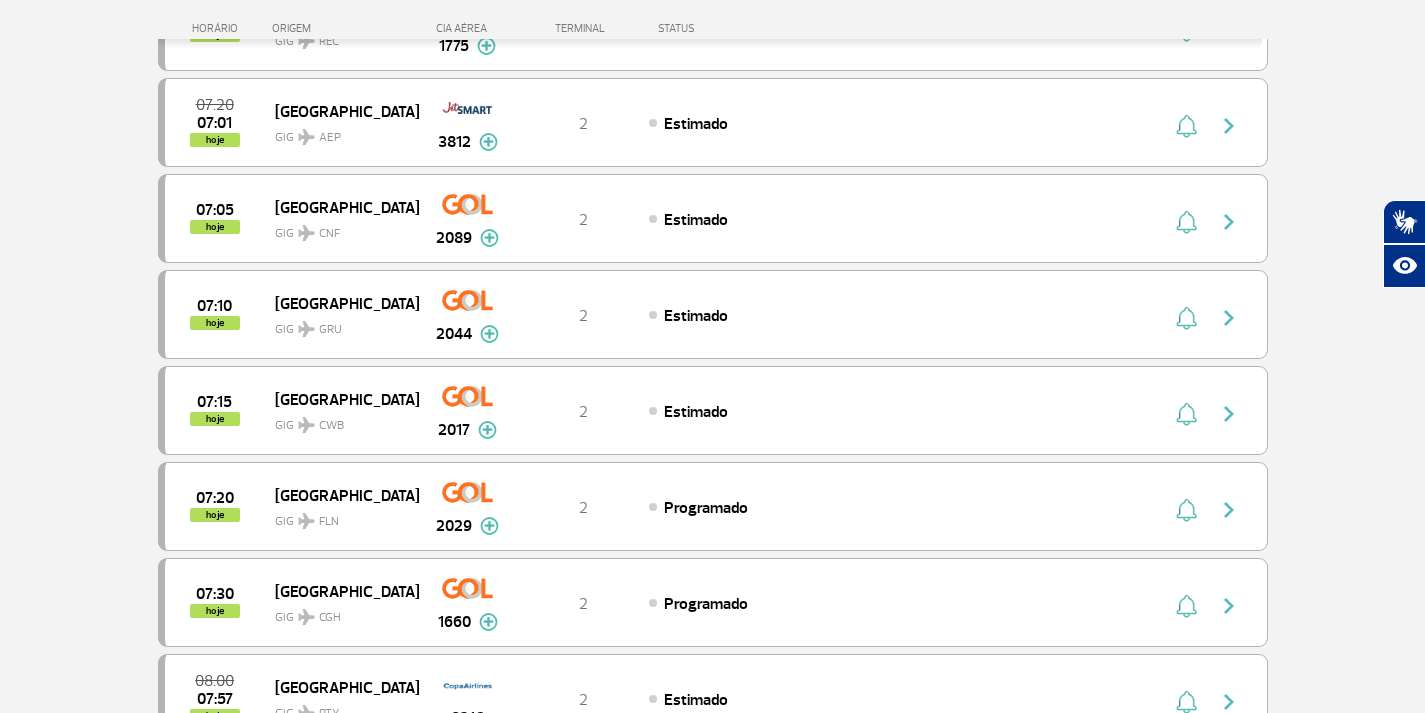 scroll, scrollTop: 1700, scrollLeft: 0, axis: vertical 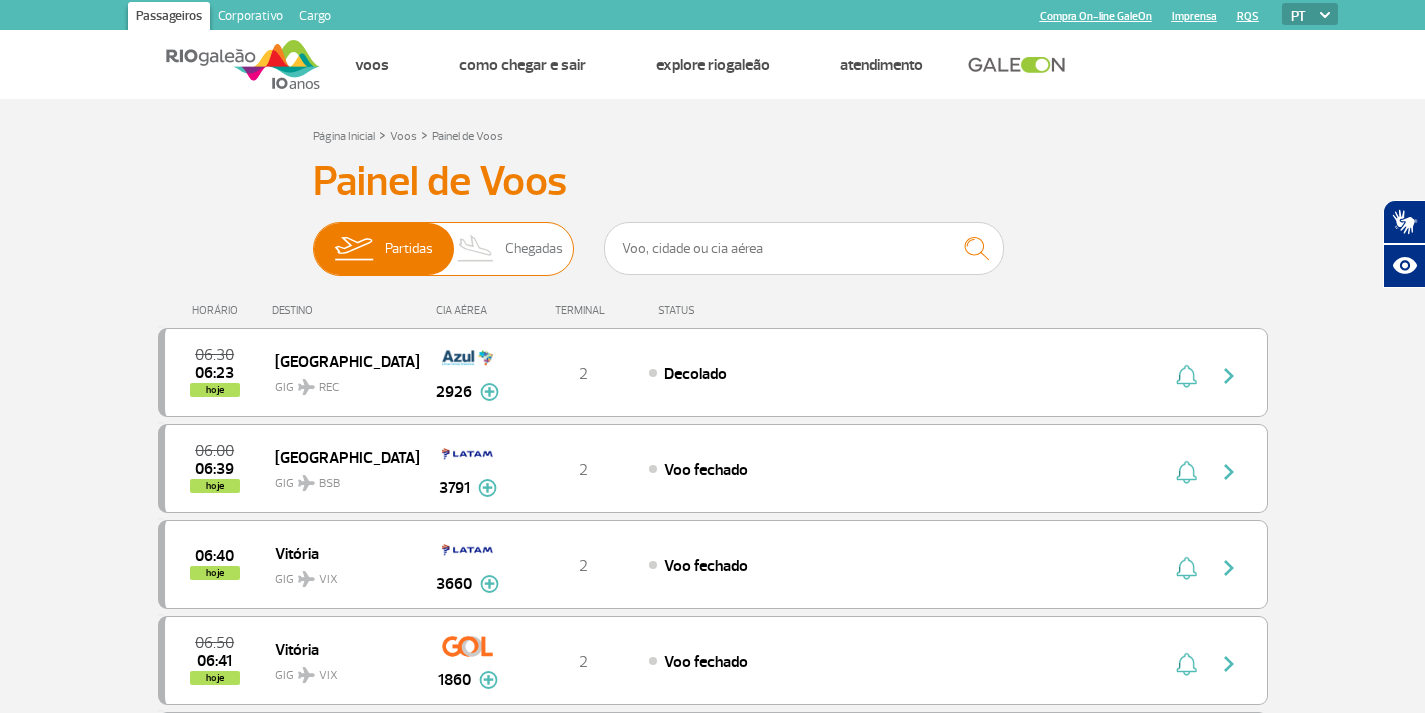 click on "Chegadas" at bounding box center [534, 249] 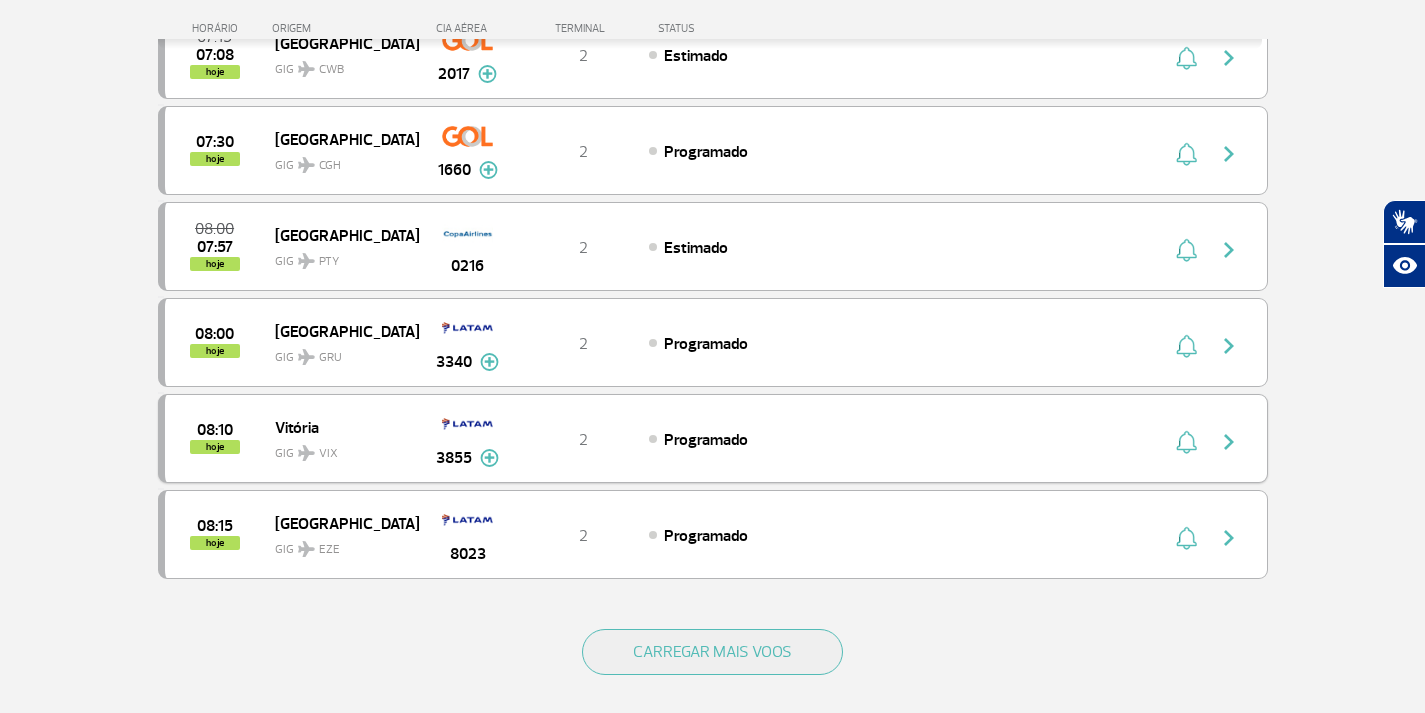 scroll, scrollTop: 1700, scrollLeft: 0, axis: vertical 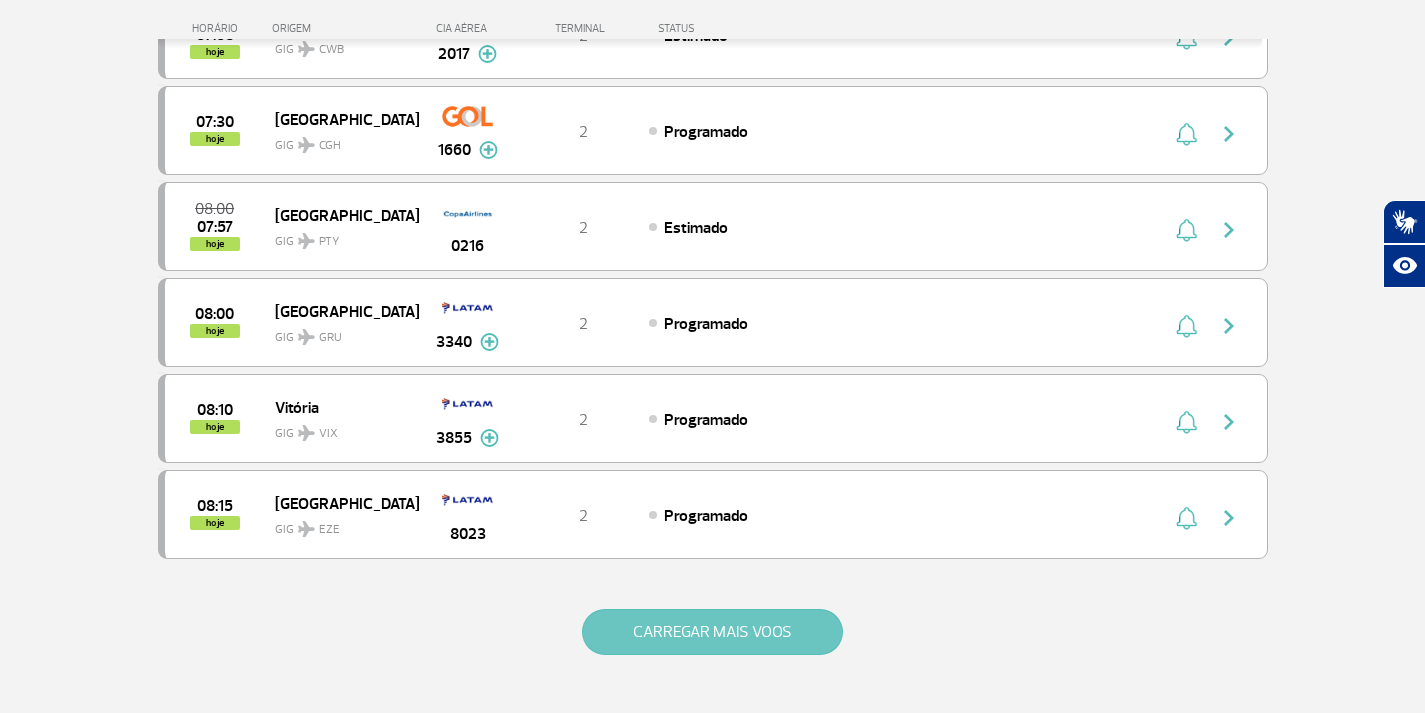 click on "CARREGAR MAIS VOOS" at bounding box center (712, 632) 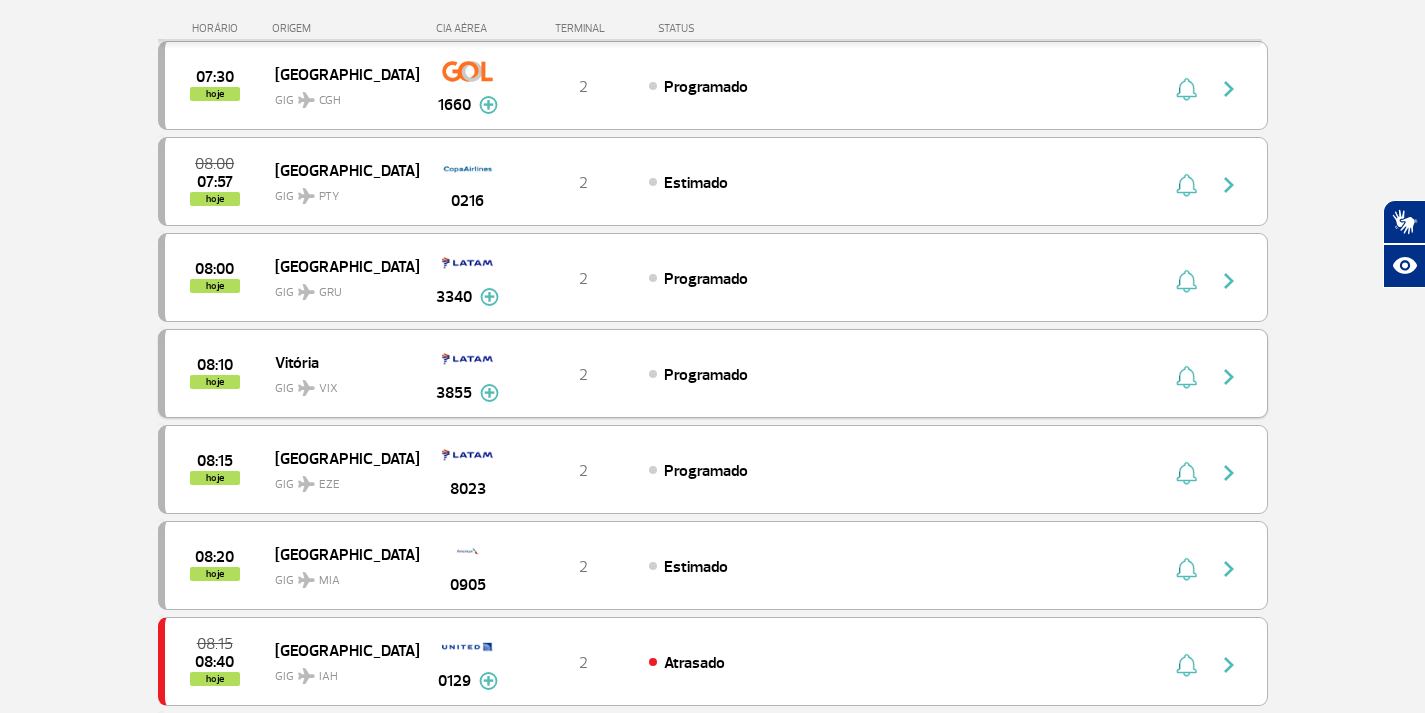 scroll, scrollTop: 1800, scrollLeft: 0, axis: vertical 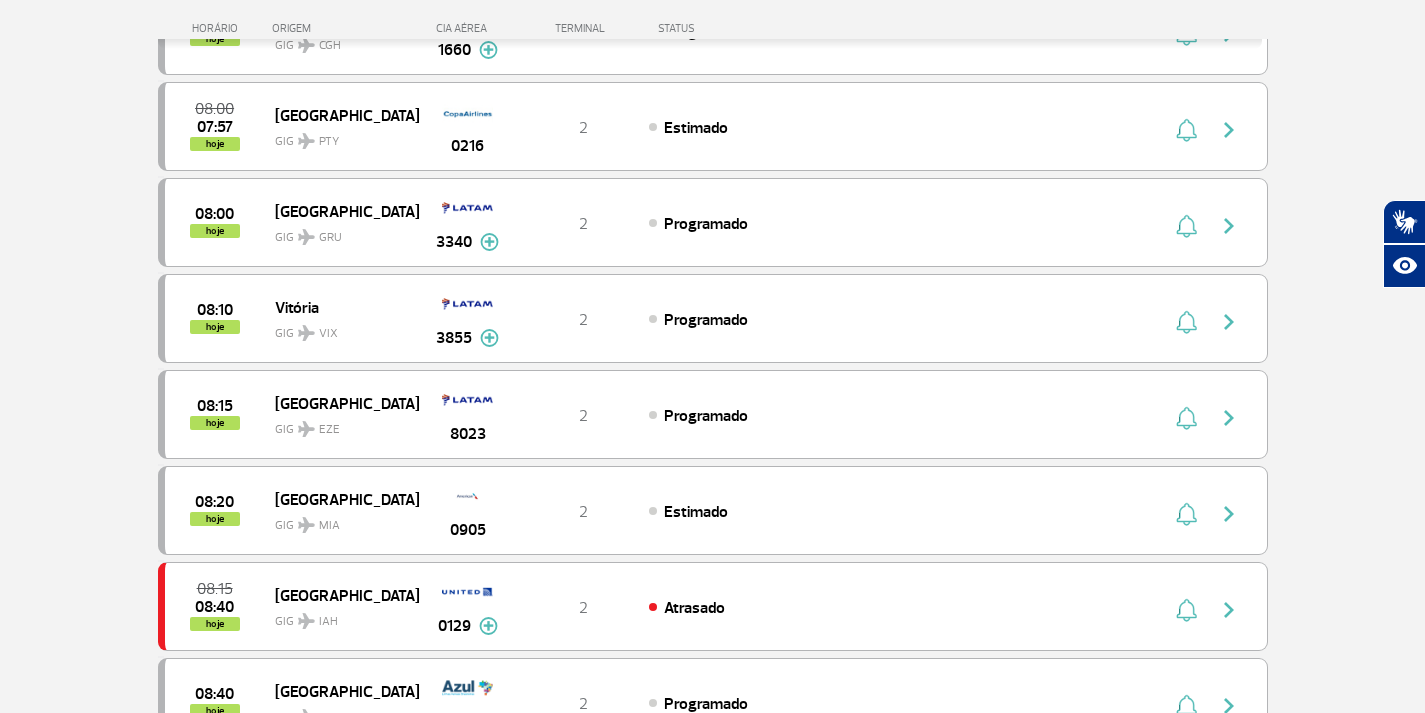 type 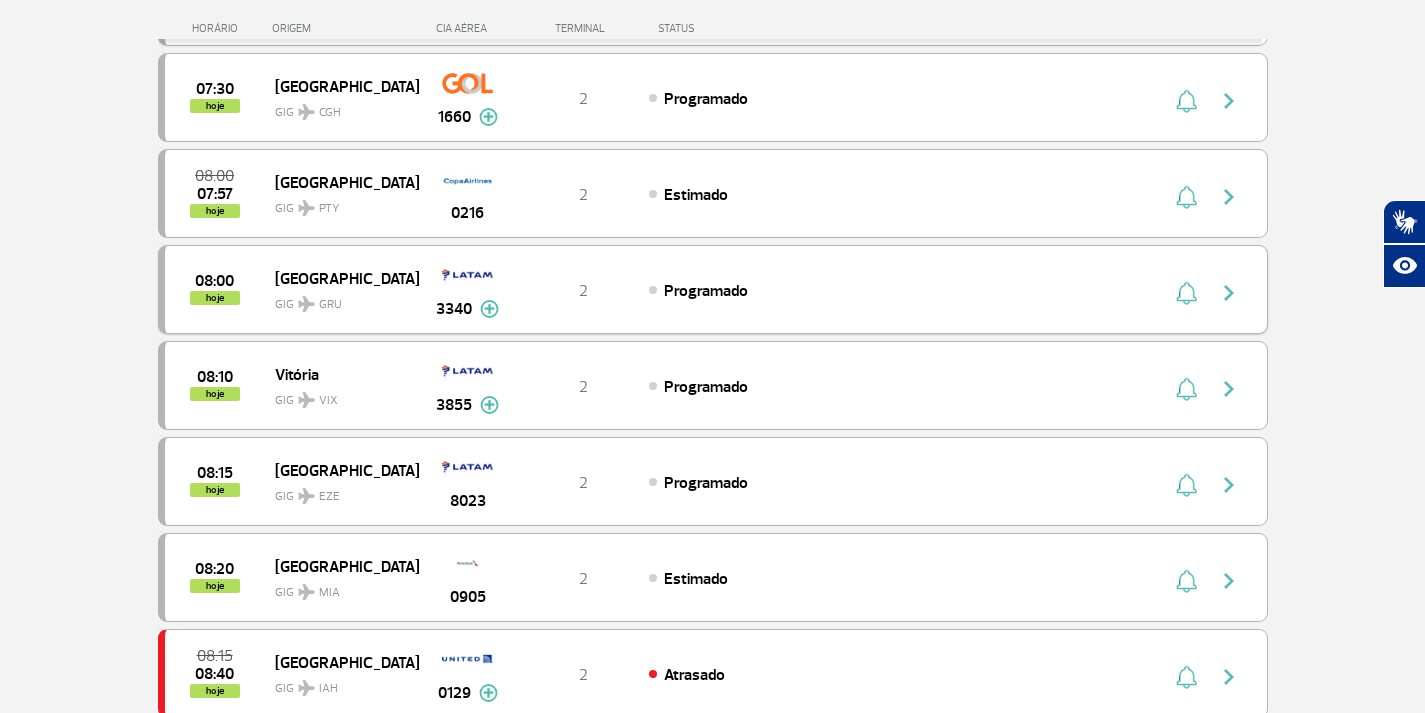 scroll, scrollTop: 1800, scrollLeft: 0, axis: vertical 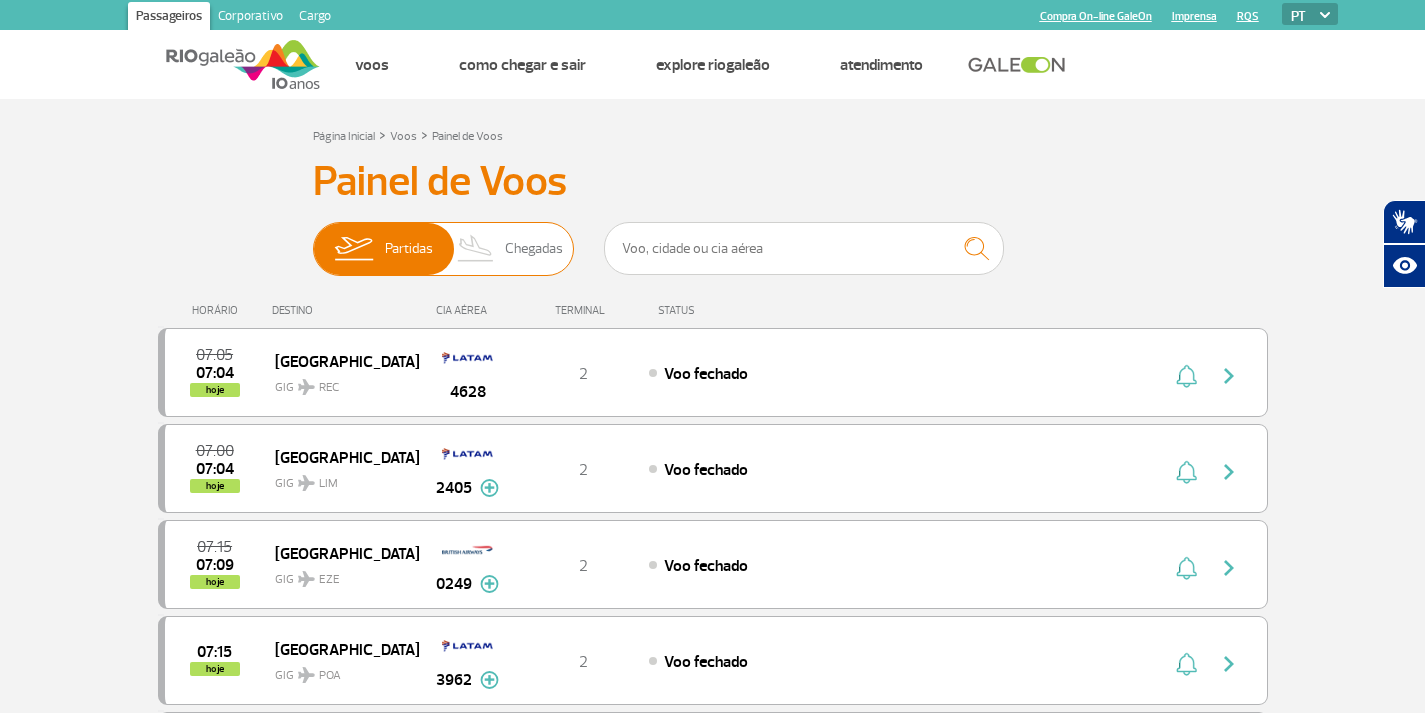 click on "Chegadas" at bounding box center [534, 249] 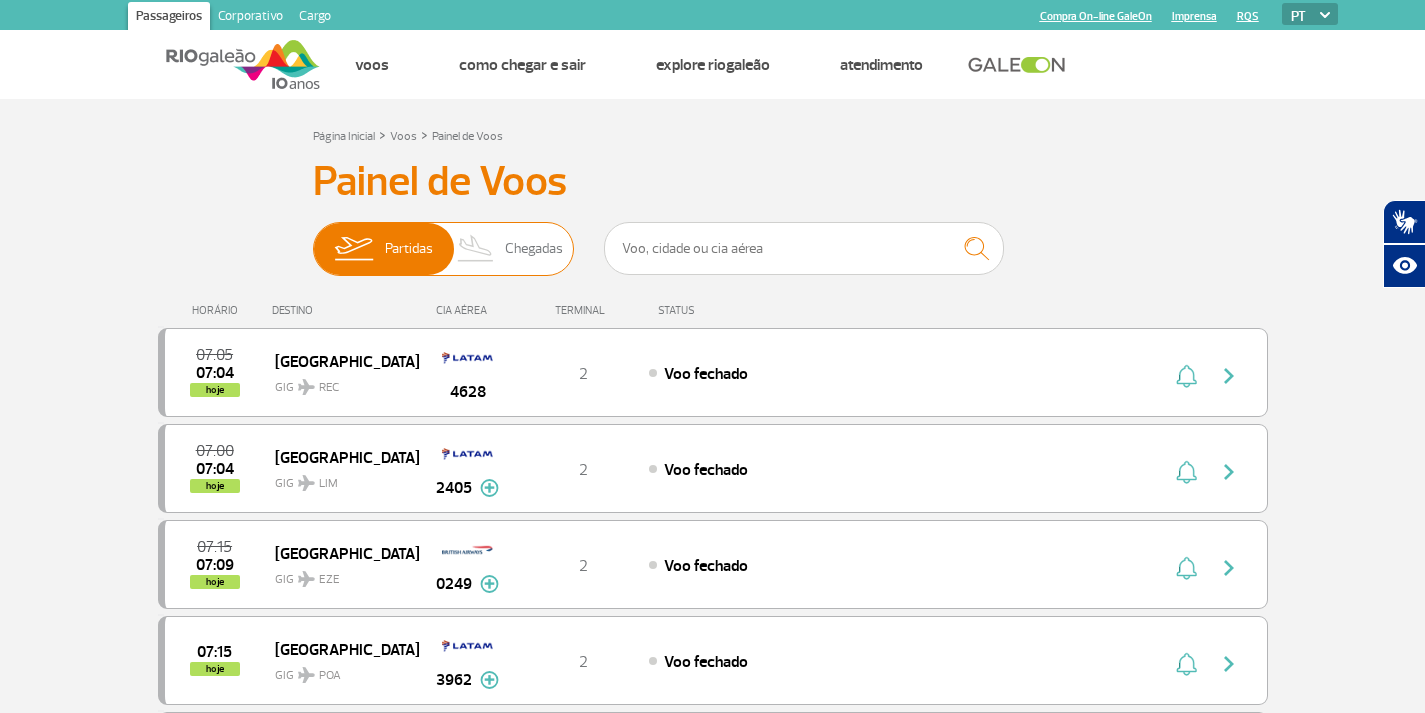 click on "Partidas   Chegadas" at bounding box center [313, 239] 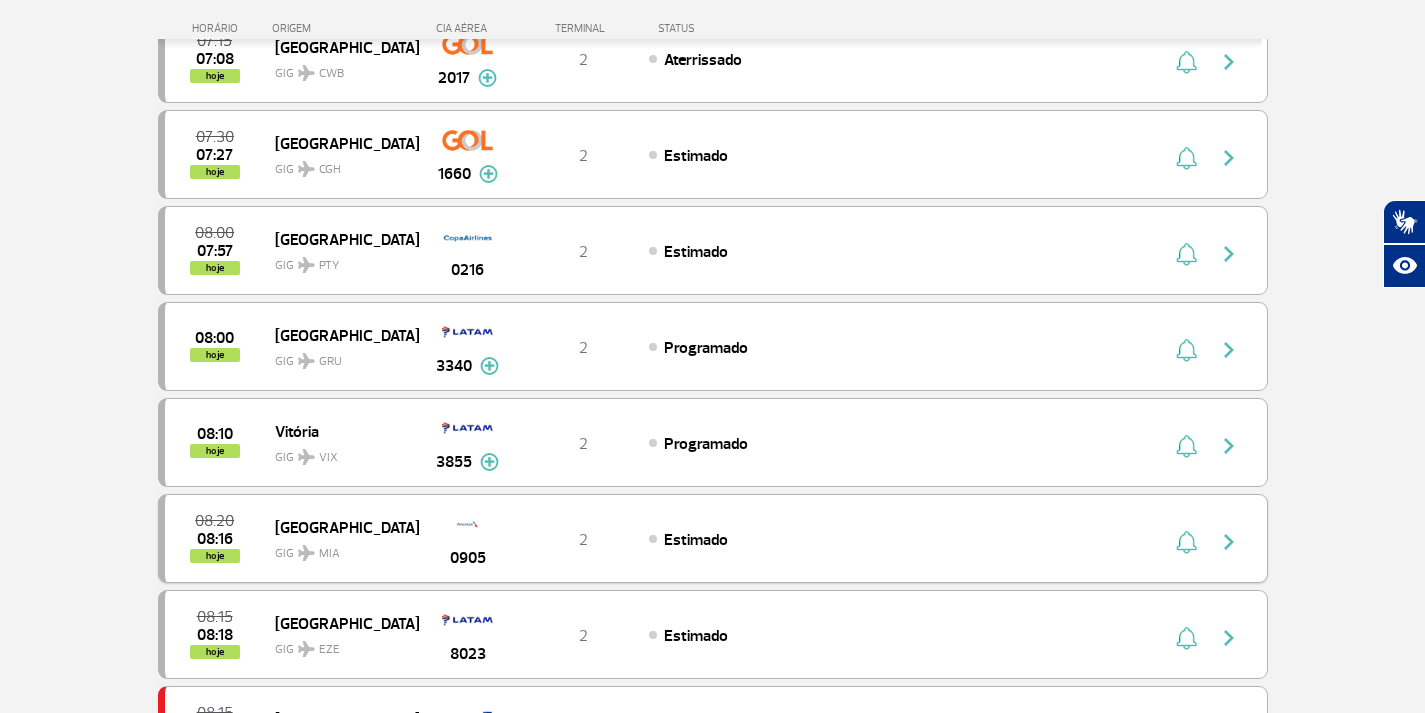 scroll, scrollTop: 1200, scrollLeft: 0, axis: vertical 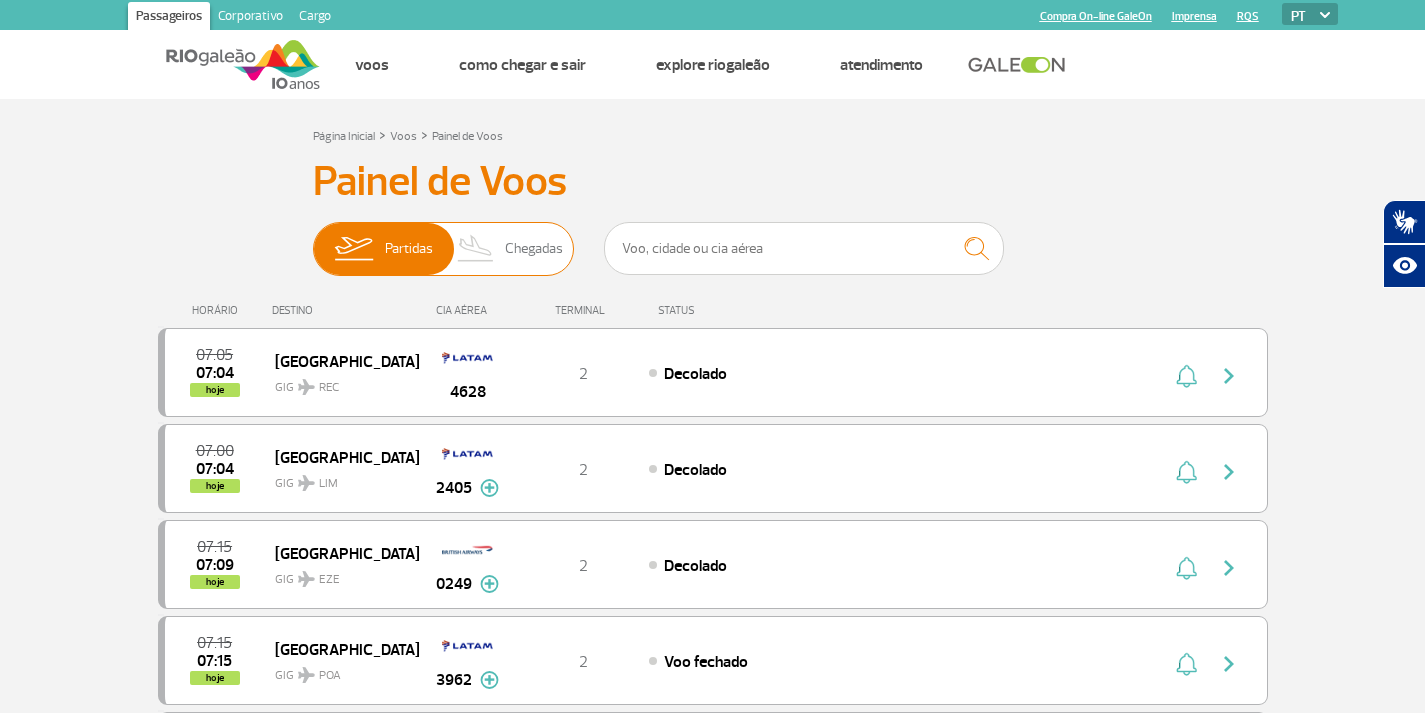 click at bounding box center [476, 249] 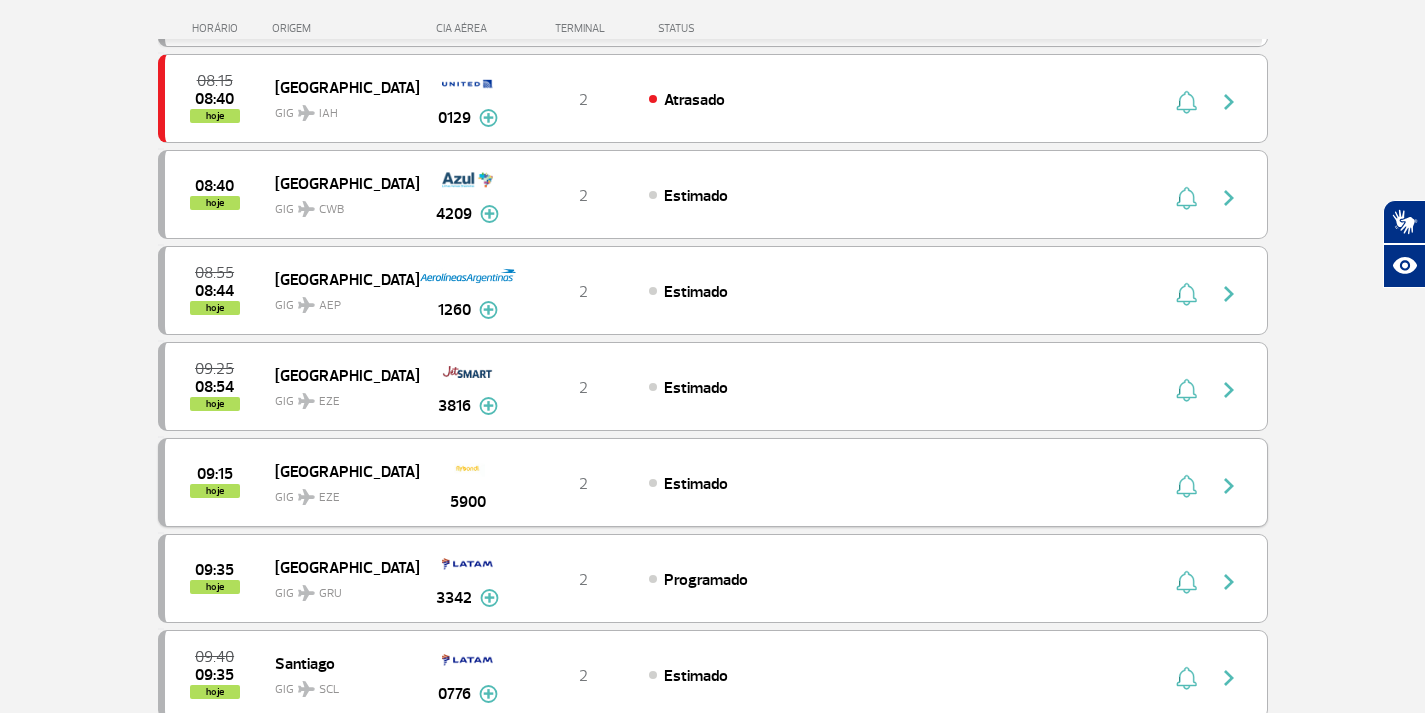 scroll, scrollTop: 1200, scrollLeft: 0, axis: vertical 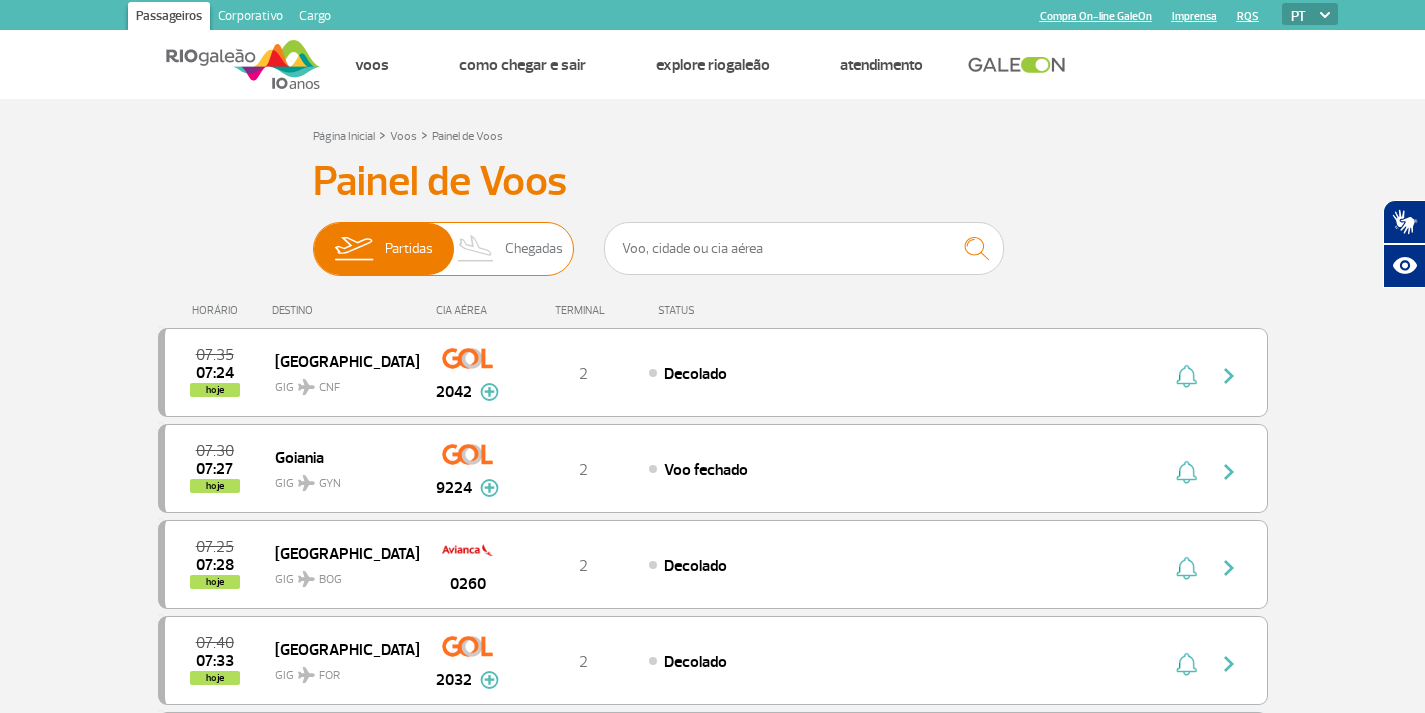 click on "Chegadas" at bounding box center (534, 249) 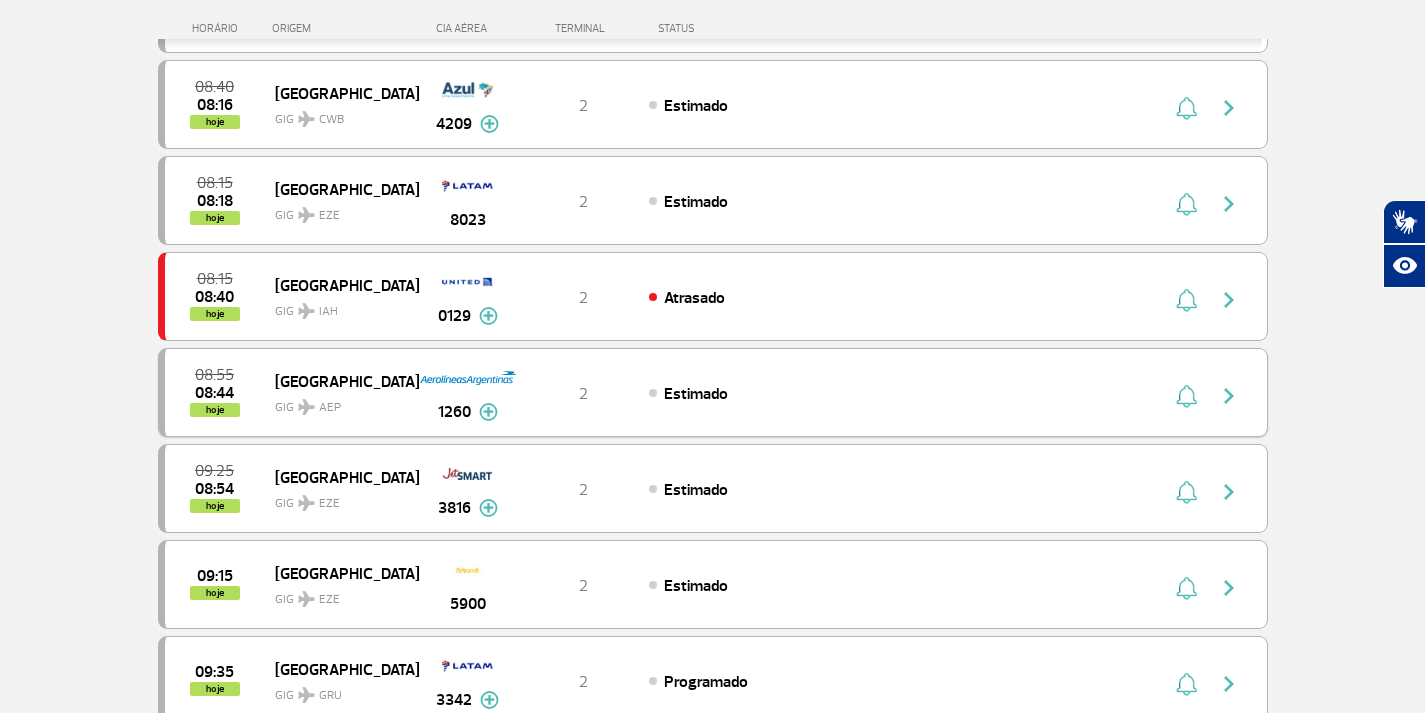 scroll, scrollTop: 700, scrollLeft: 0, axis: vertical 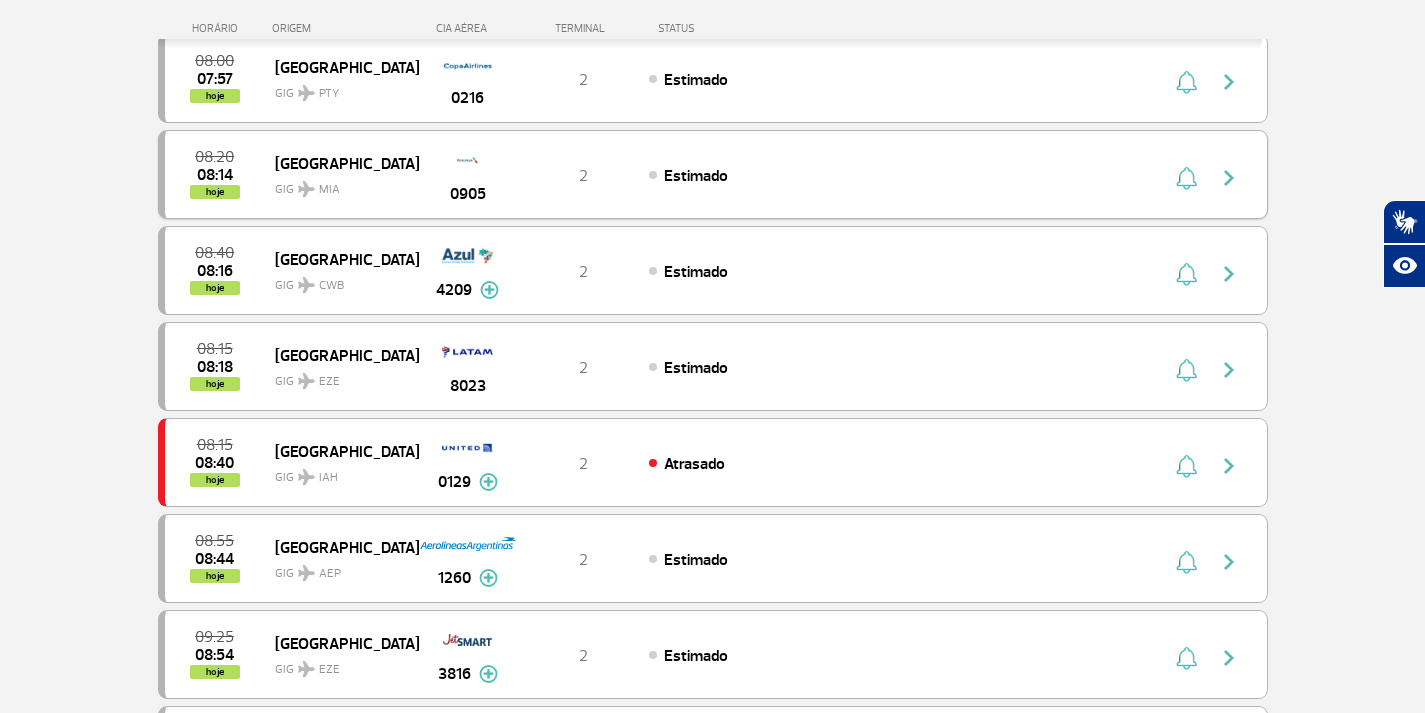 click on "GIG  MIA" at bounding box center [339, 184] 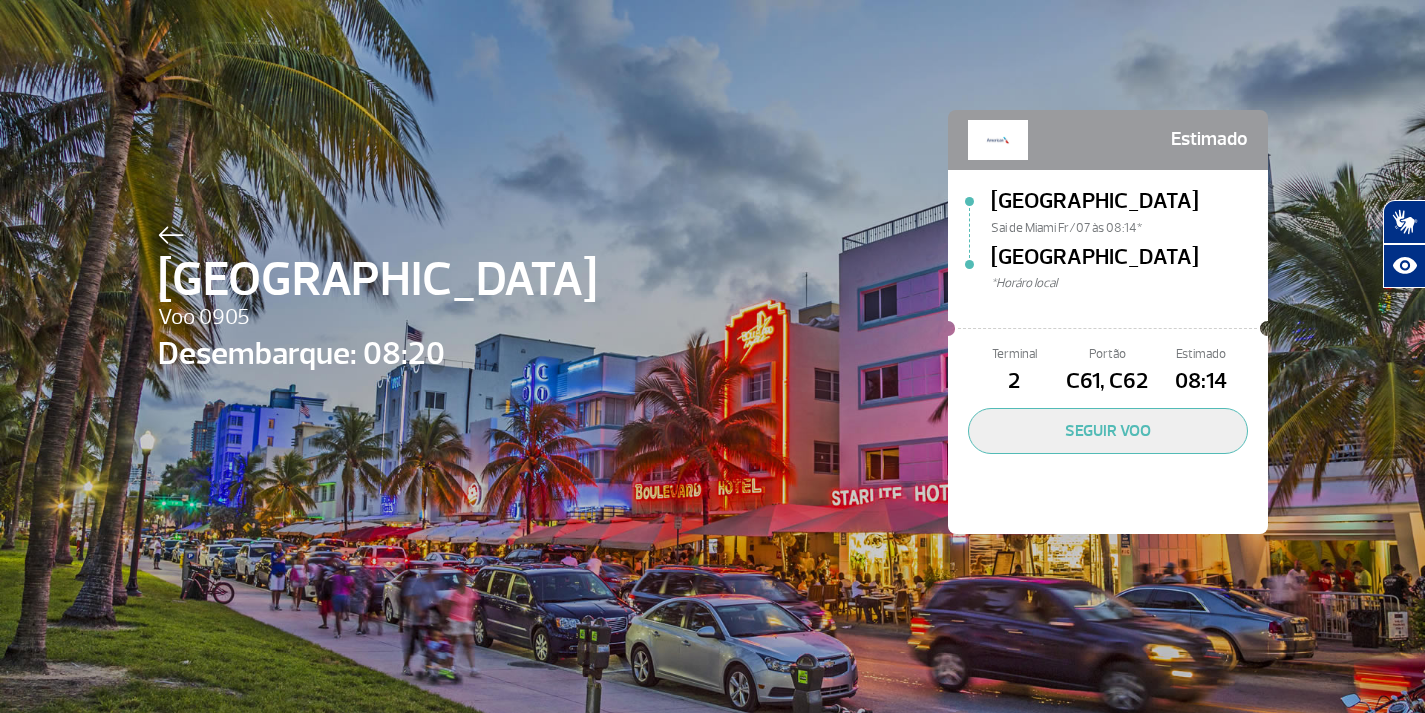 scroll, scrollTop: 0, scrollLeft: 0, axis: both 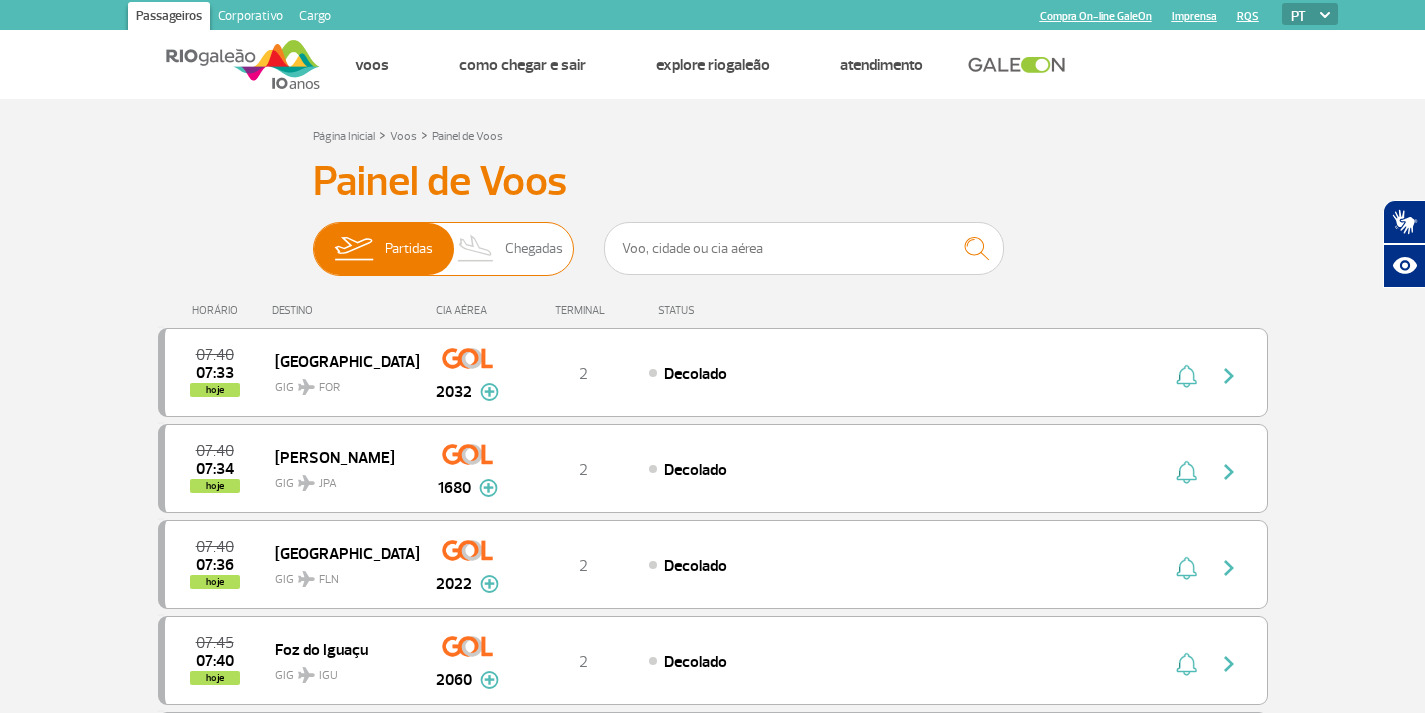click at bounding box center (476, 249) 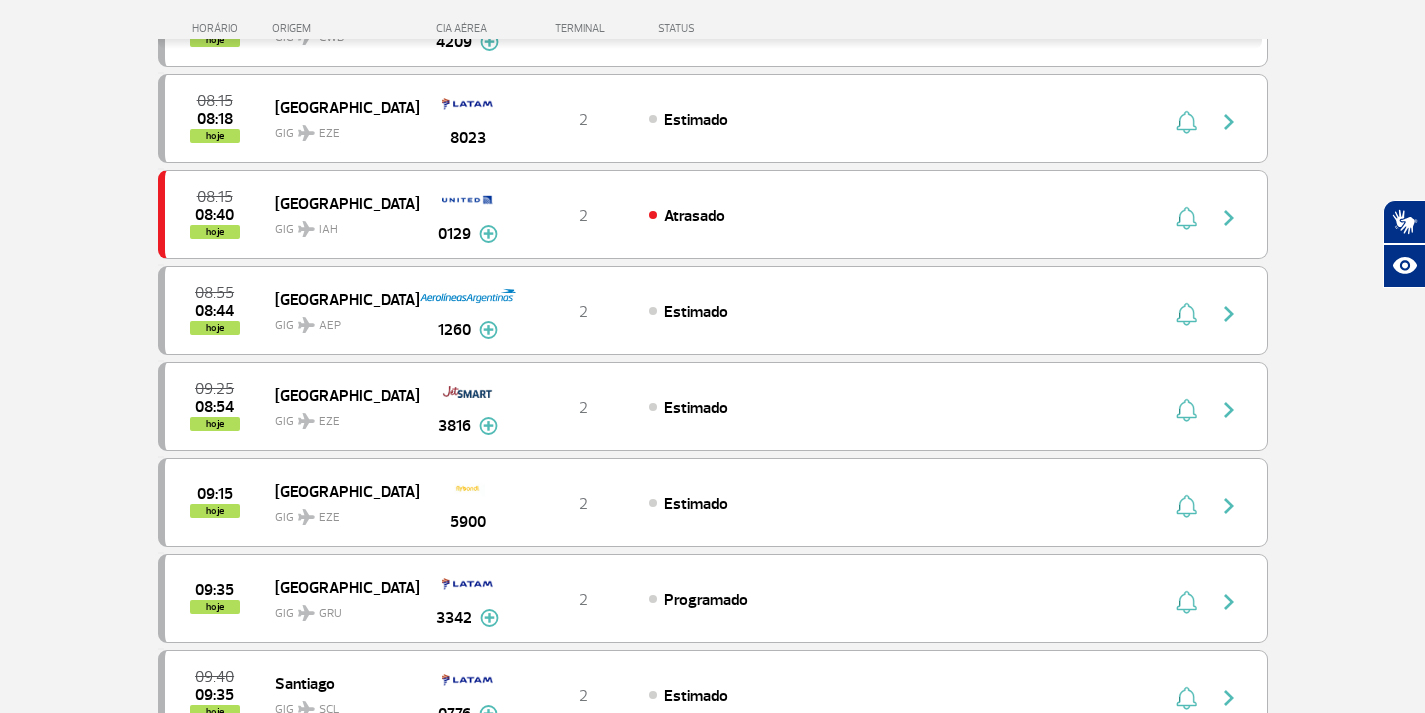 scroll, scrollTop: 800, scrollLeft: 0, axis: vertical 